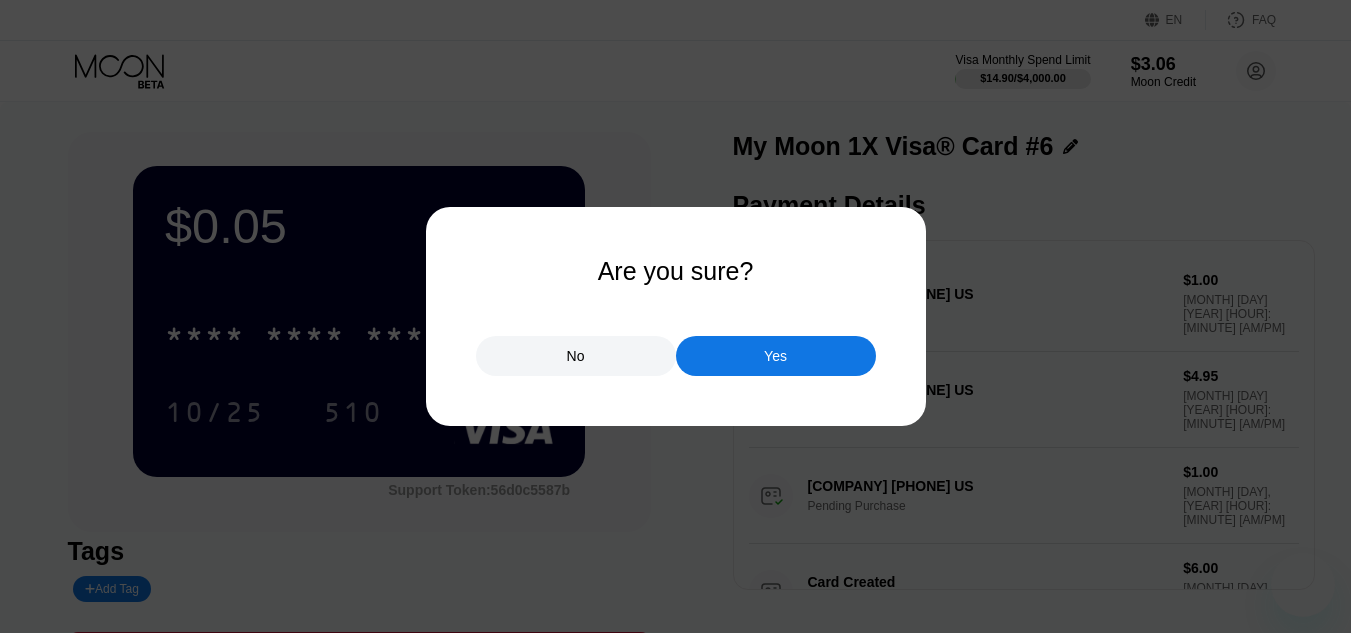 scroll, scrollTop: 400, scrollLeft: 0, axis: vertical 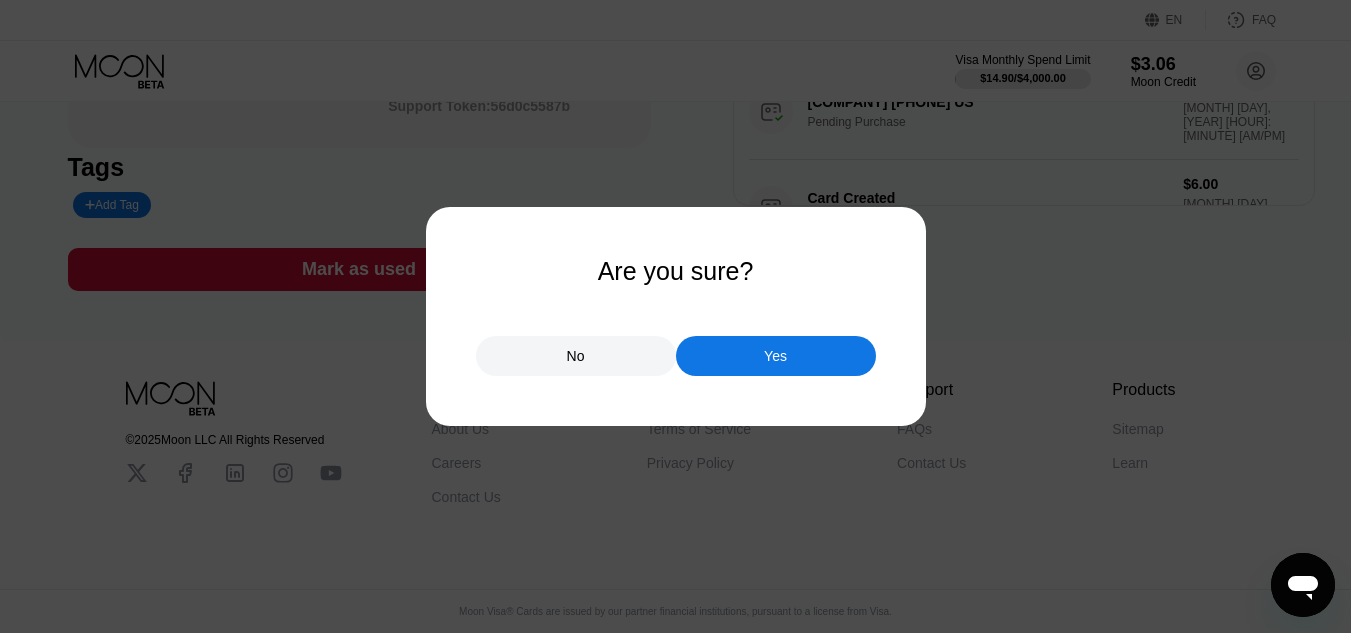 click on "Yes" at bounding box center (776, 356) 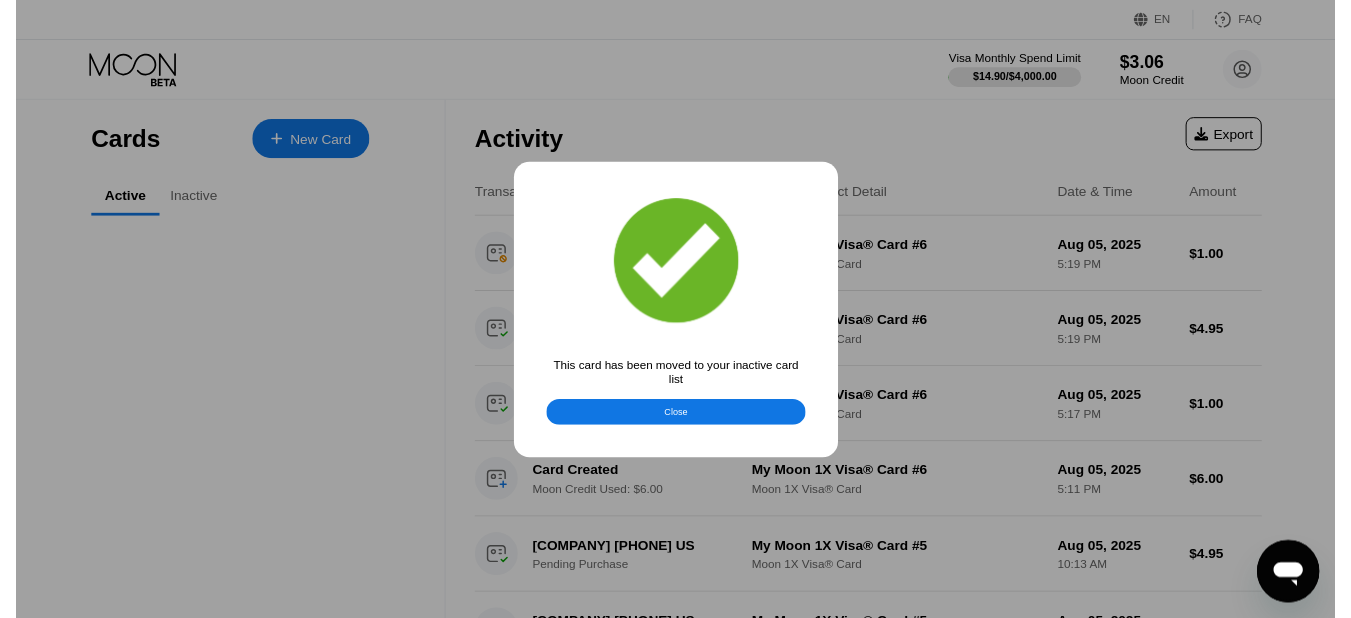 scroll, scrollTop: 0, scrollLeft: 0, axis: both 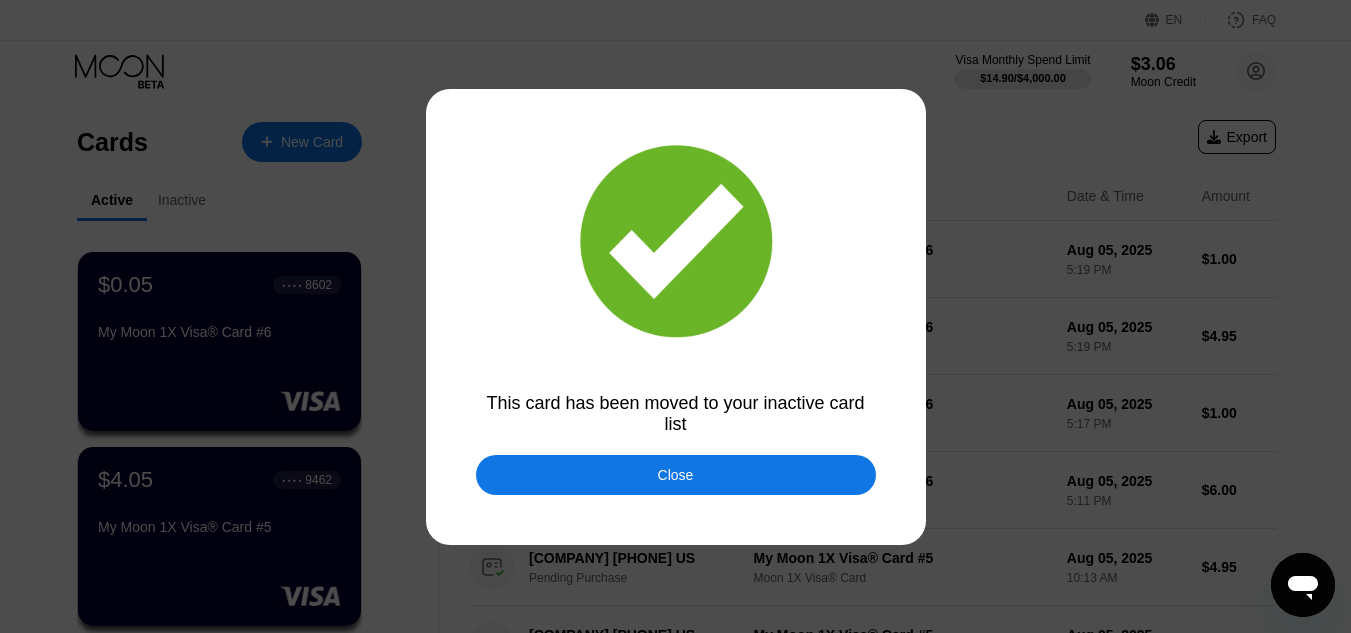 click on "Close" at bounding box center [676, 475] 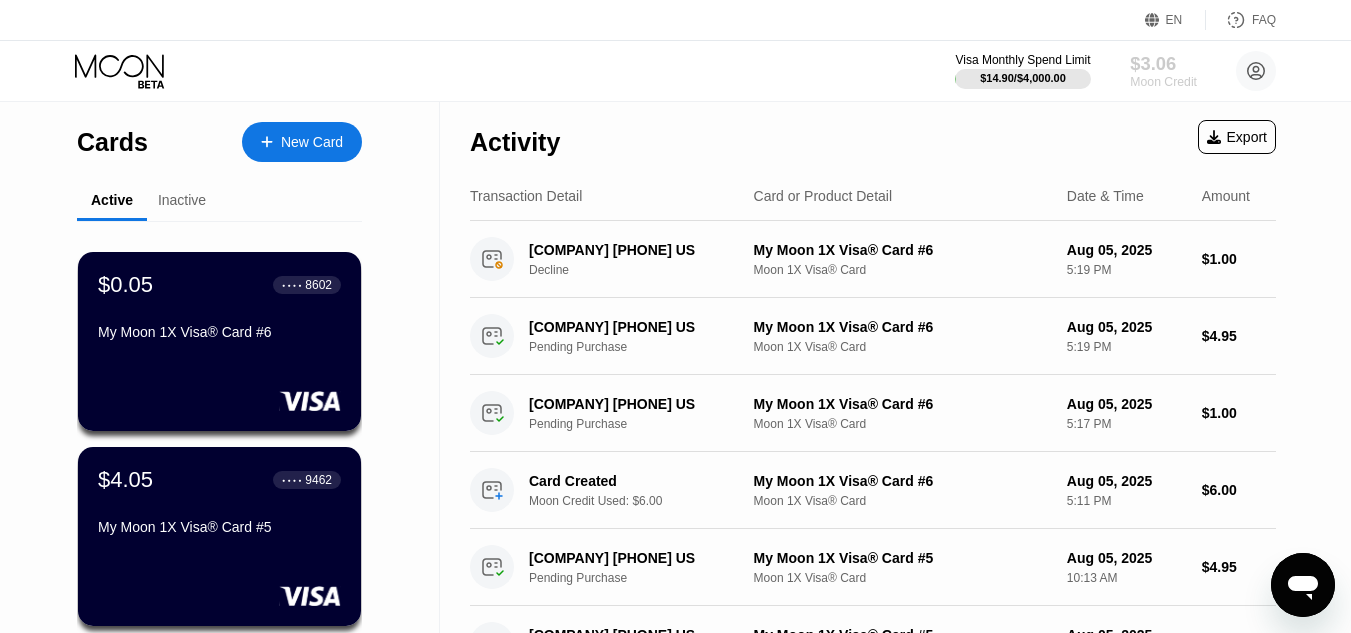 click on "$3.06" at bounding box center (1163, 63) 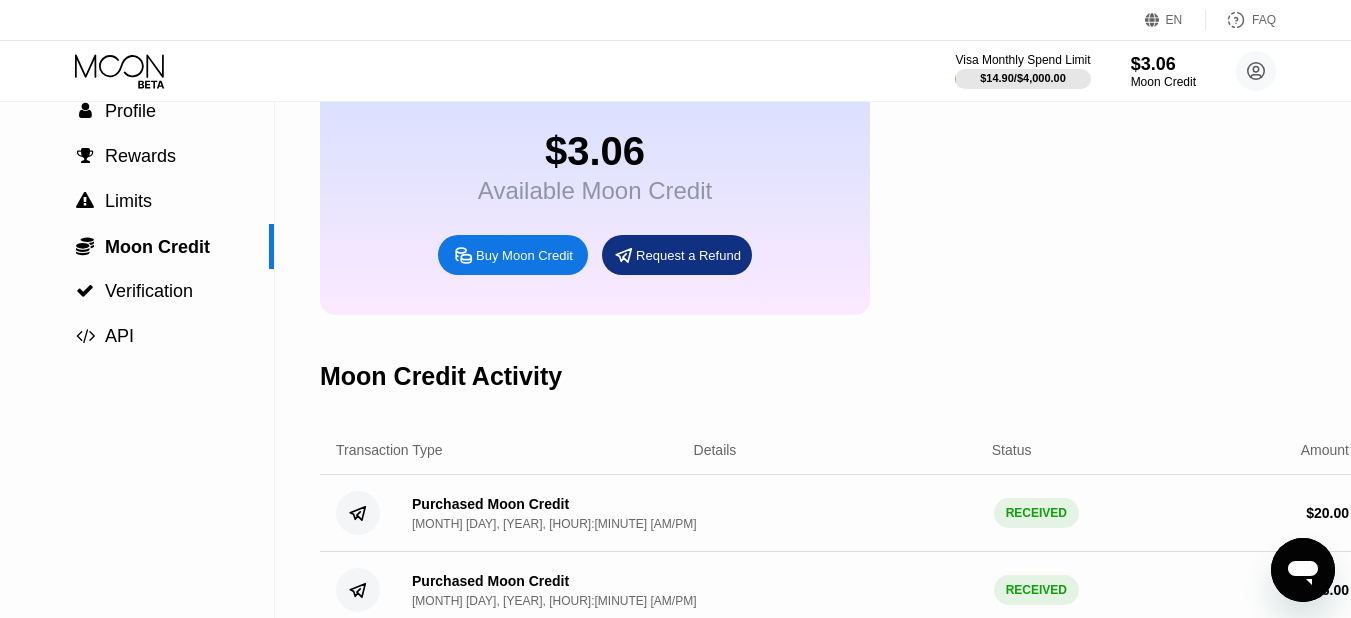 scroll, scrollTop: 100, scrollLeft: 0, axis: vertical 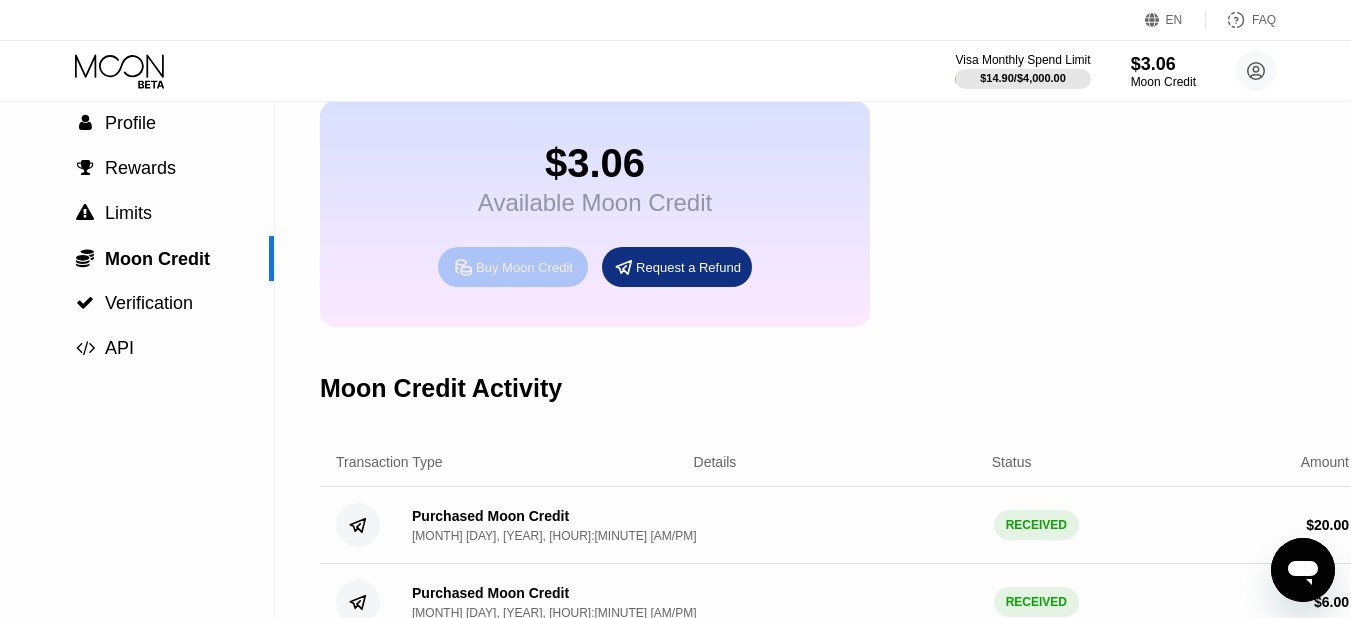 click on "Buy Moon Credit" at bounding box center [524, 267] 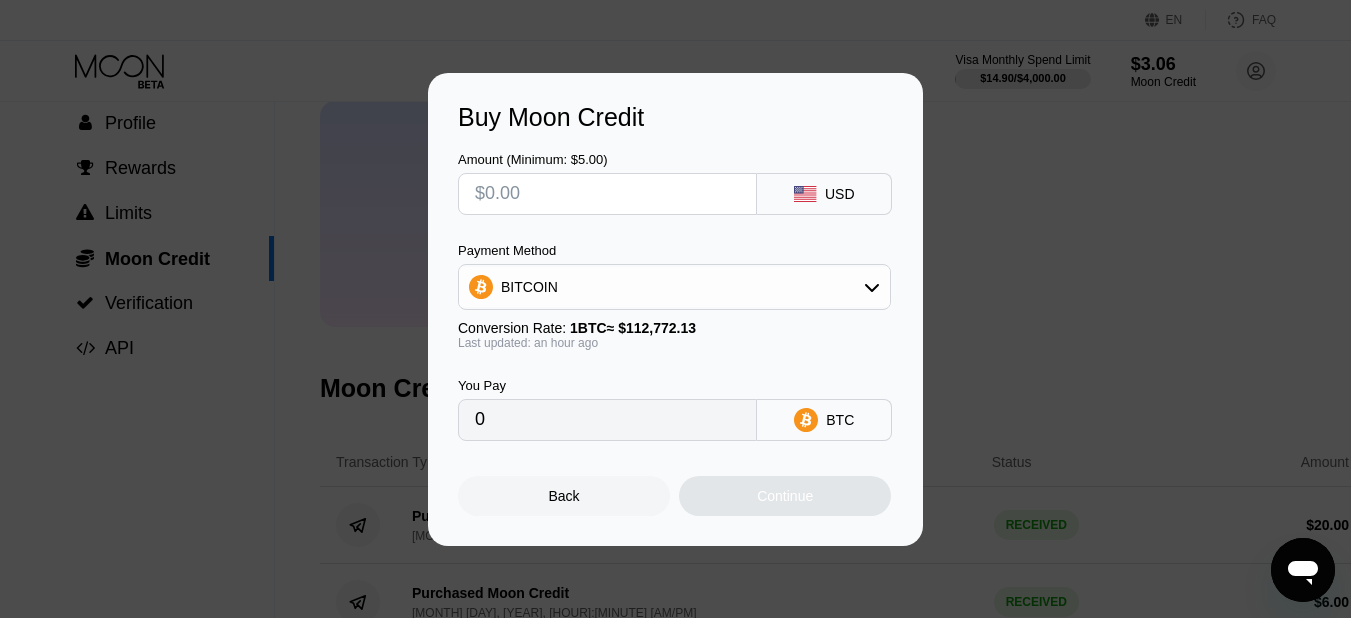 click at bounding box center [607, 194] 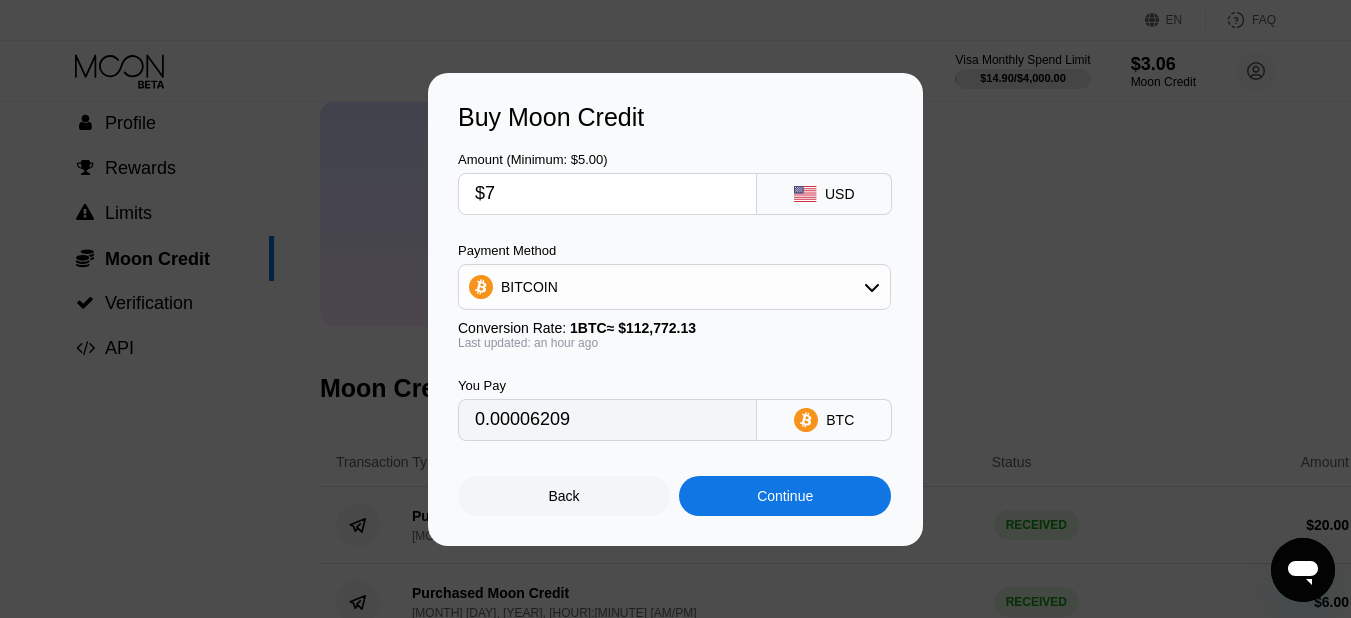 type on "0.00006209" 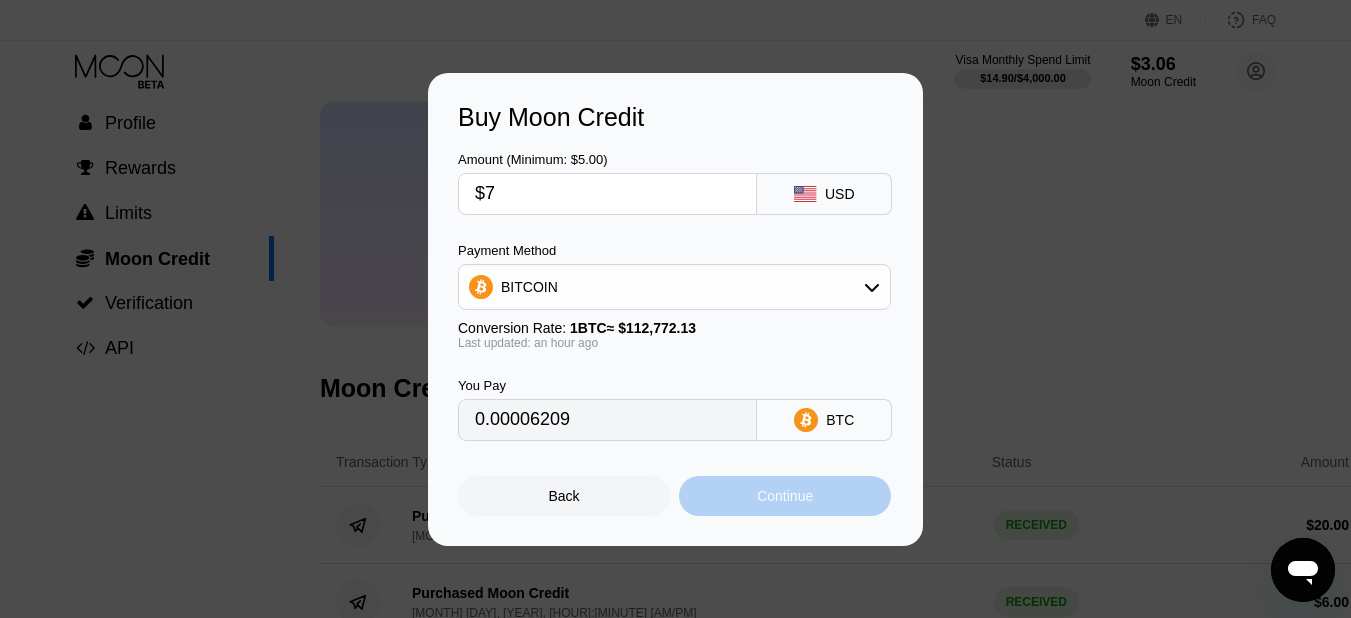 click on "Continue" at bounding box center (785, 496) 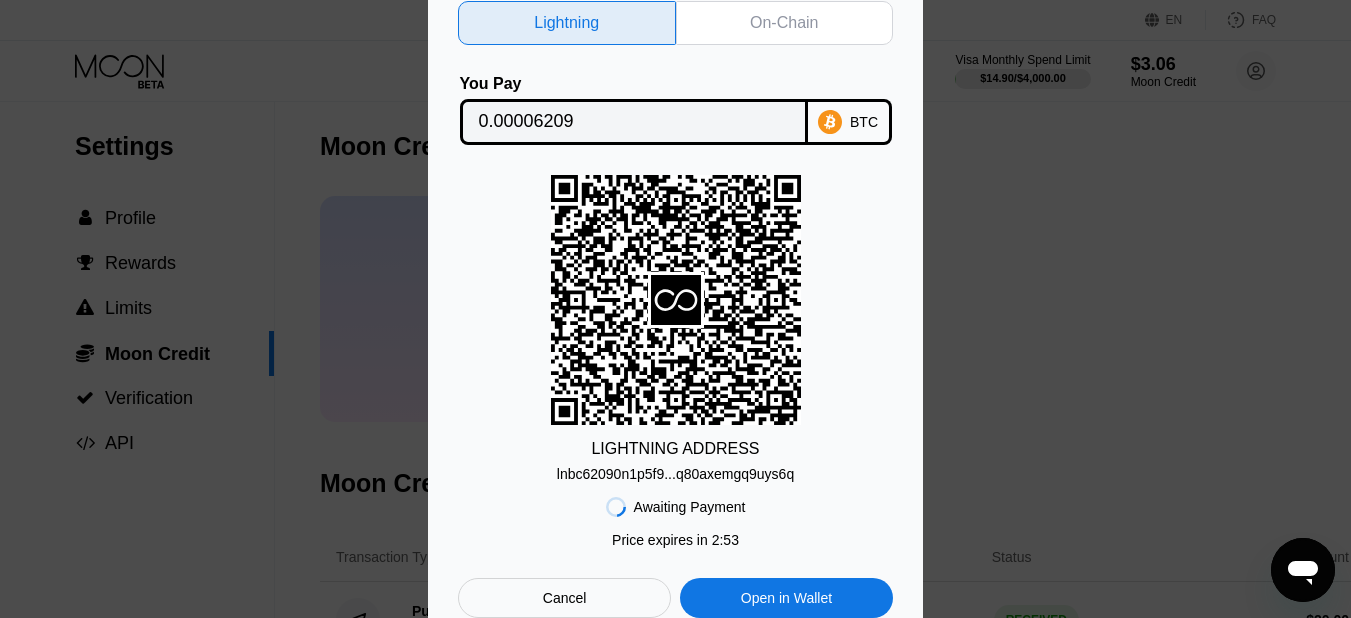 scroll, scrollTop: 0, scrollLeft: 0, axis: both 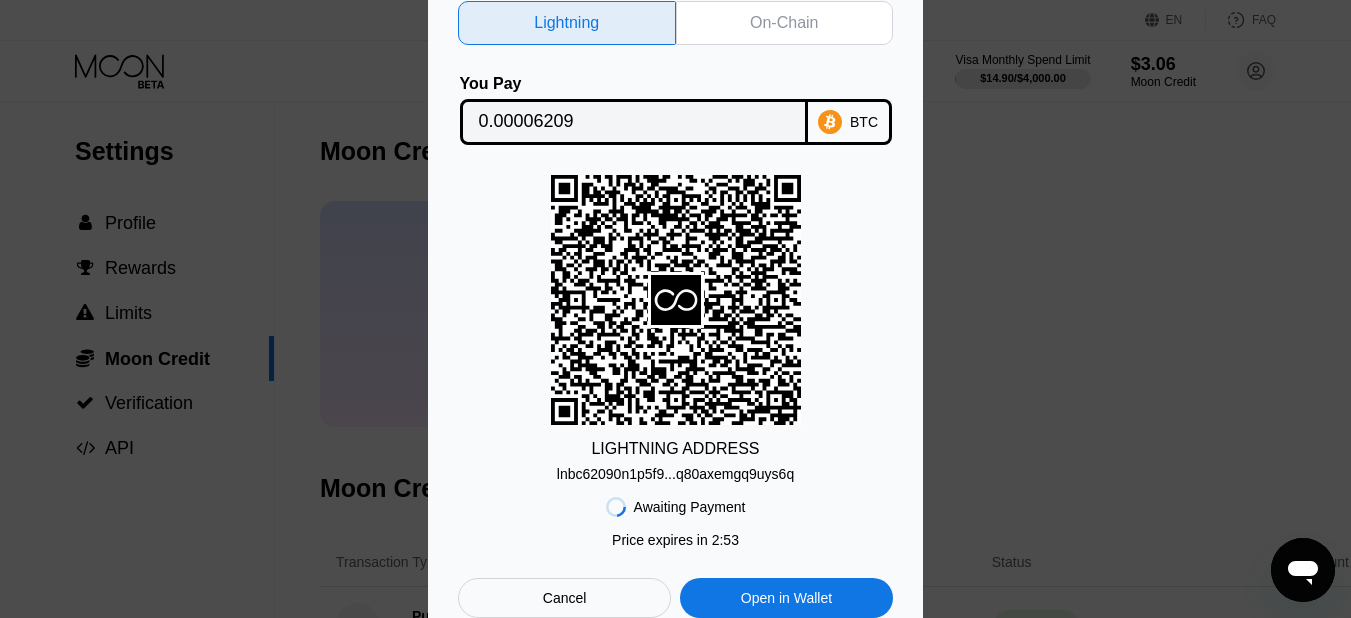 click on "On-Chain" at bounding box center (785, 23) 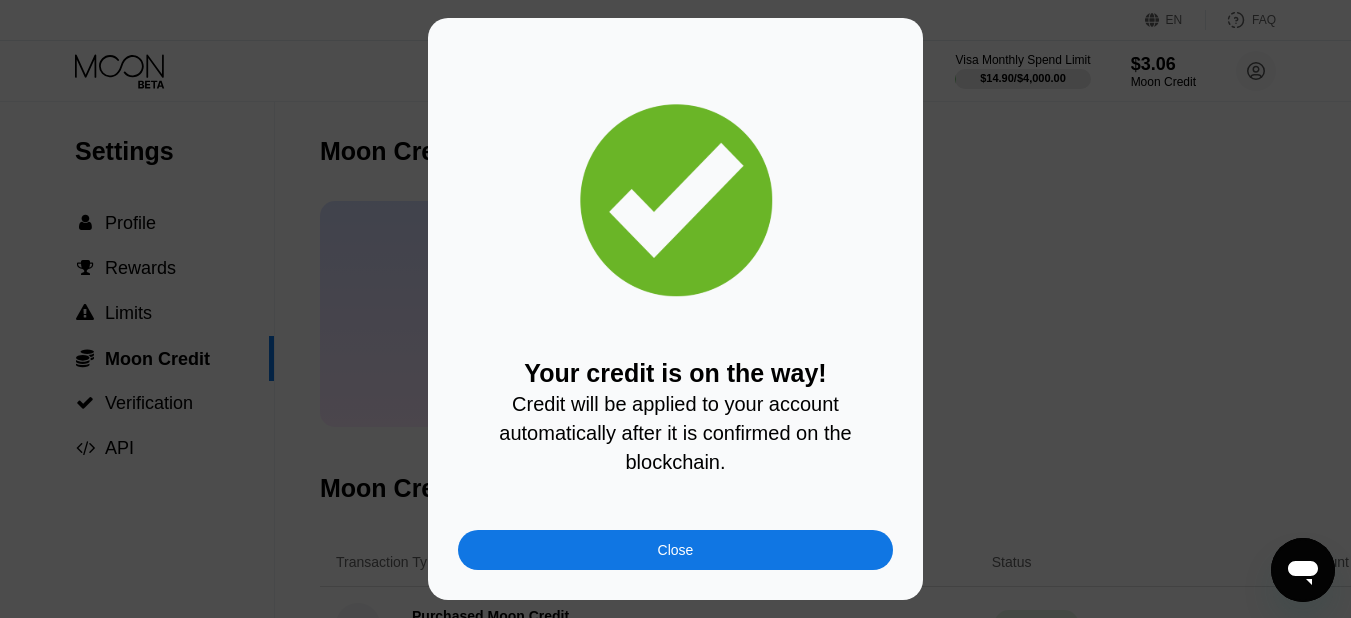 click on "Close" at bounding box center (675, 550) 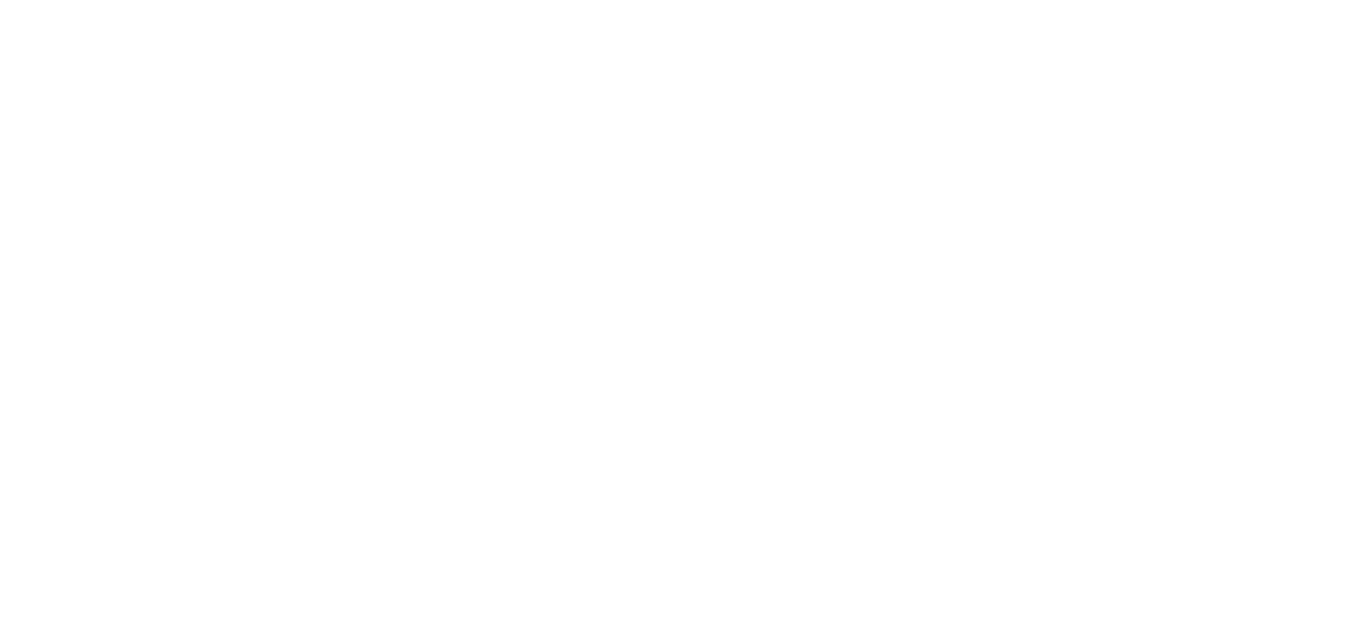 scroll, scrollTop: 0, scrollLeft: 0, axis: both 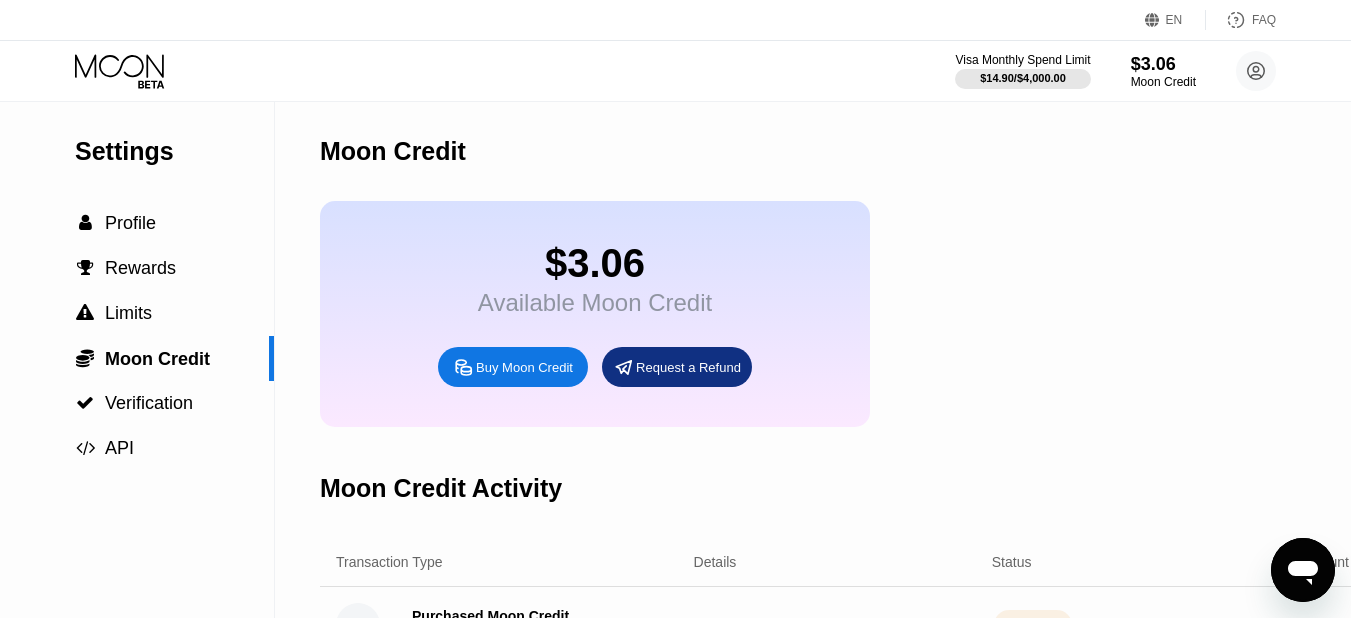 click 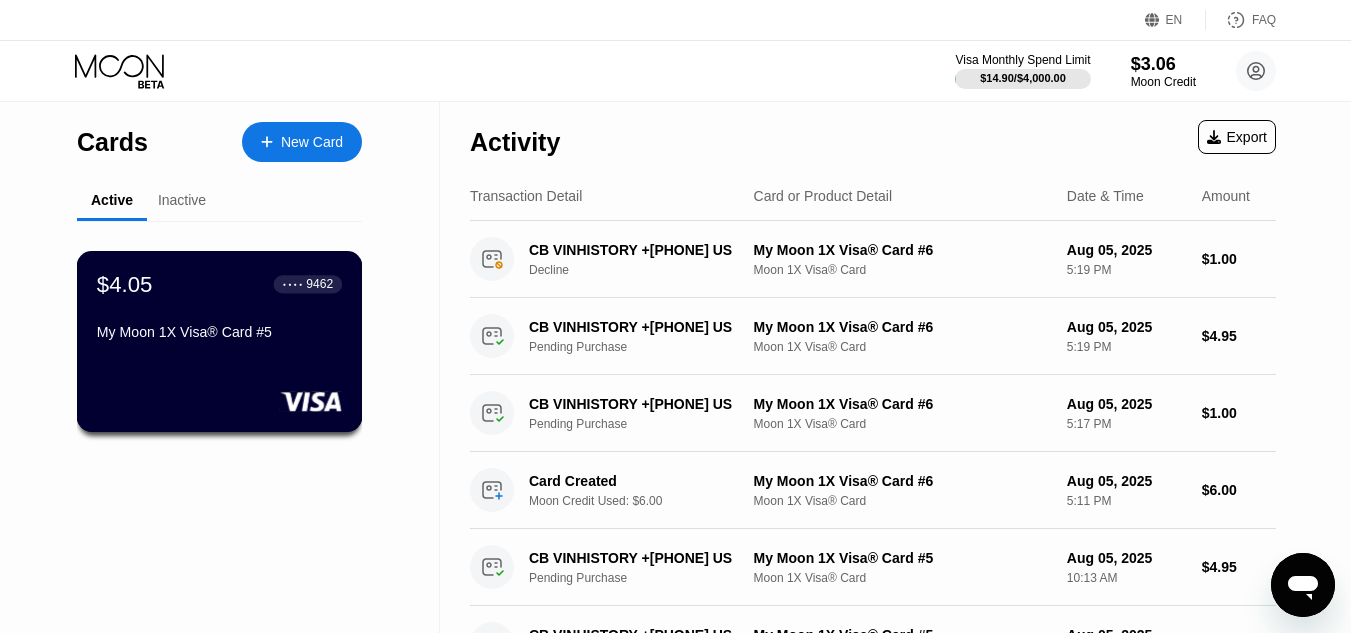 click on "$4.05 ● ● ● ● 9462 My Moon 1X Visa® Card #5" at bounding box center [219, 309] 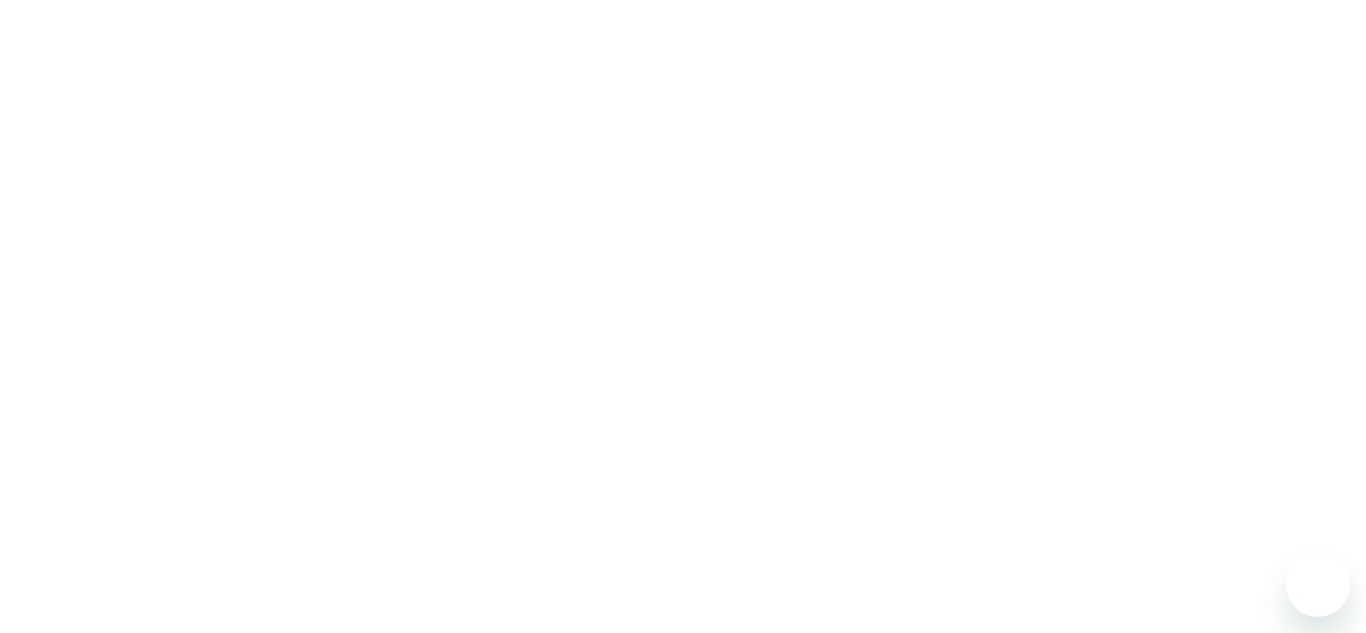 scroll, scrollTop: 0, scrollLeft: 0, axis: both 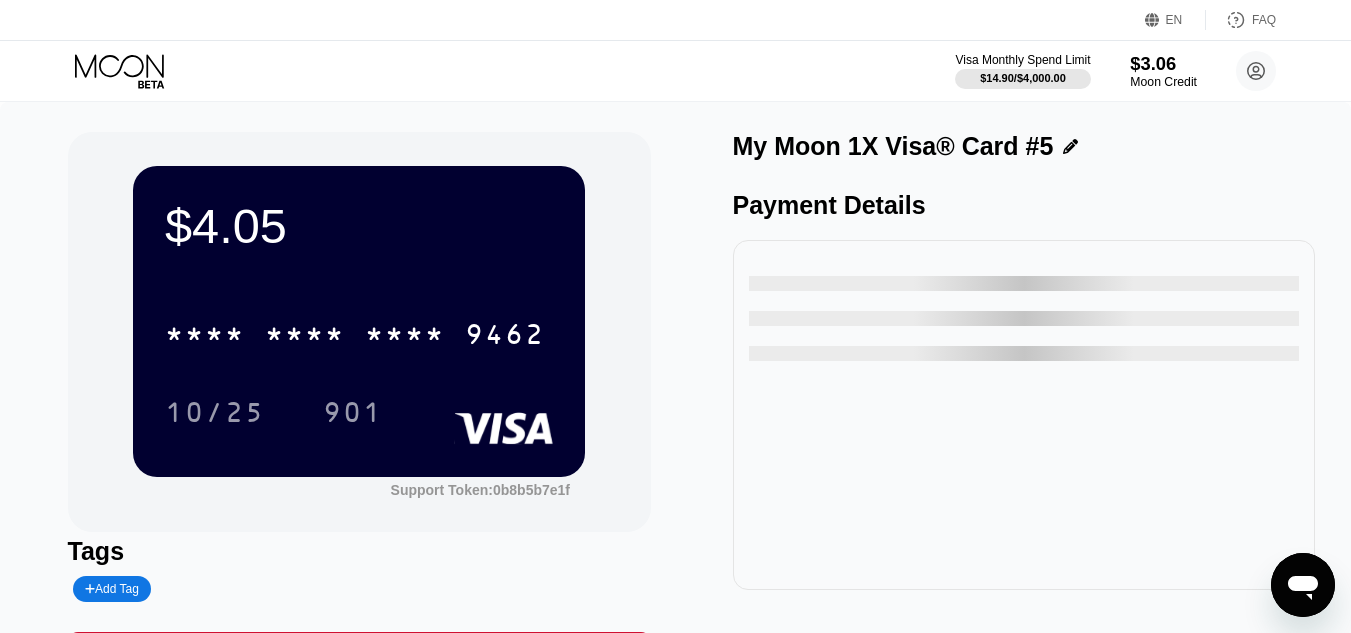 click on "$3.06" at bounding box center [1163, 63] 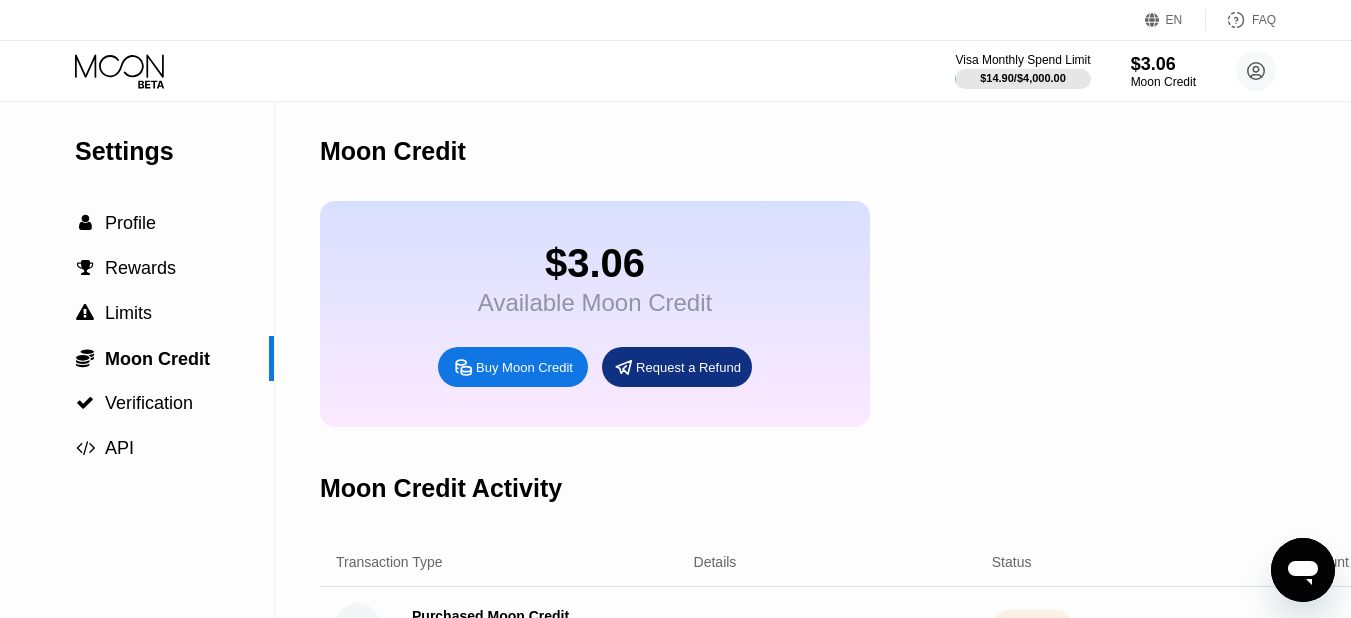 click 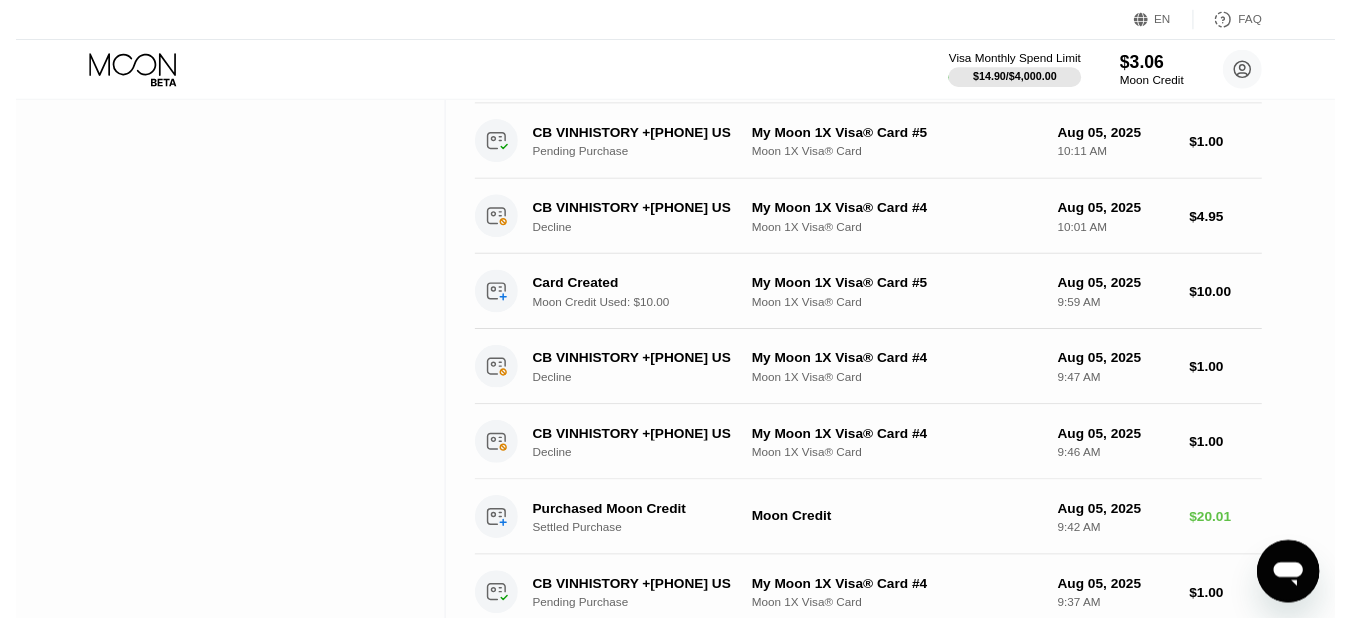 scroll, scrollTop: 0, scrollLeft: 0, axis: both 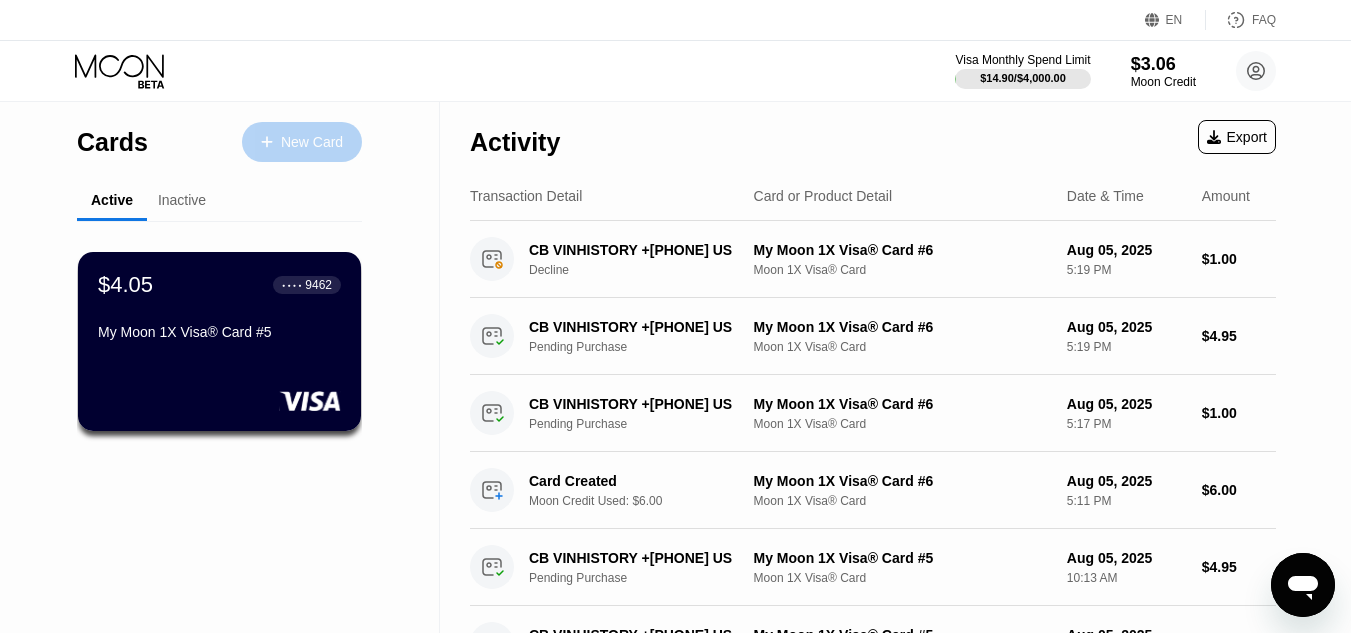 click on "New Card" at bounding box center [312, 142] 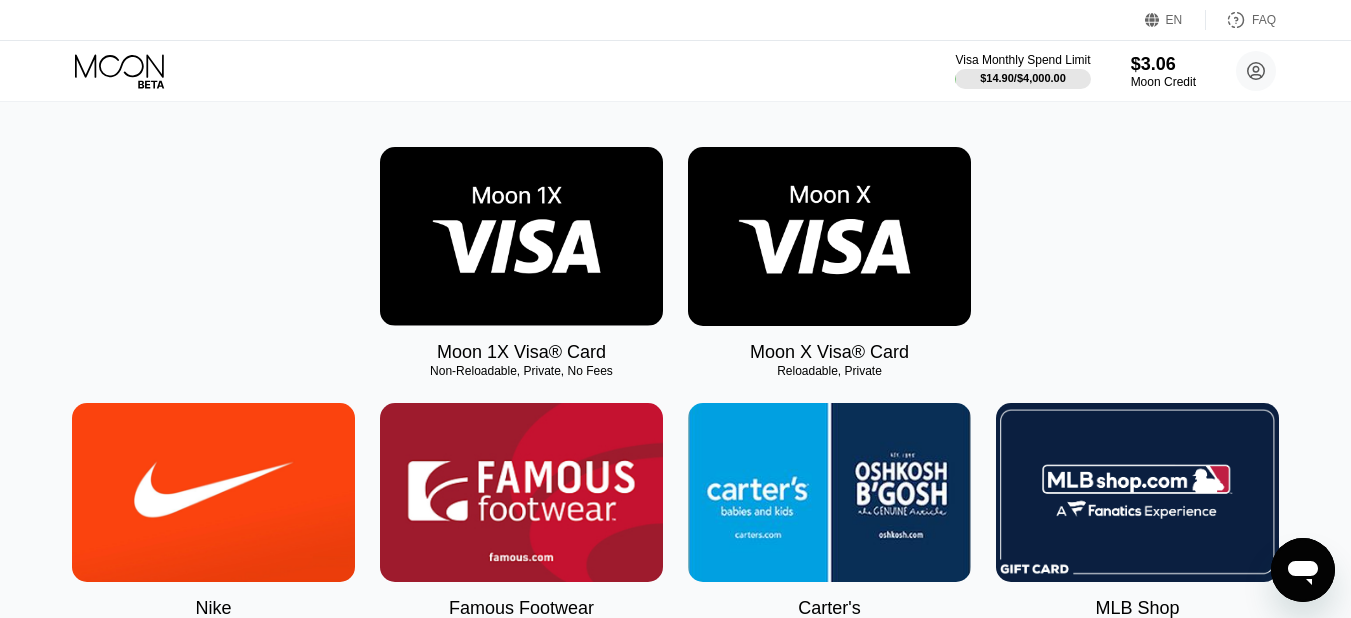 scroll, scrollTop: 300, scrollLeft: 0, axis: vertical 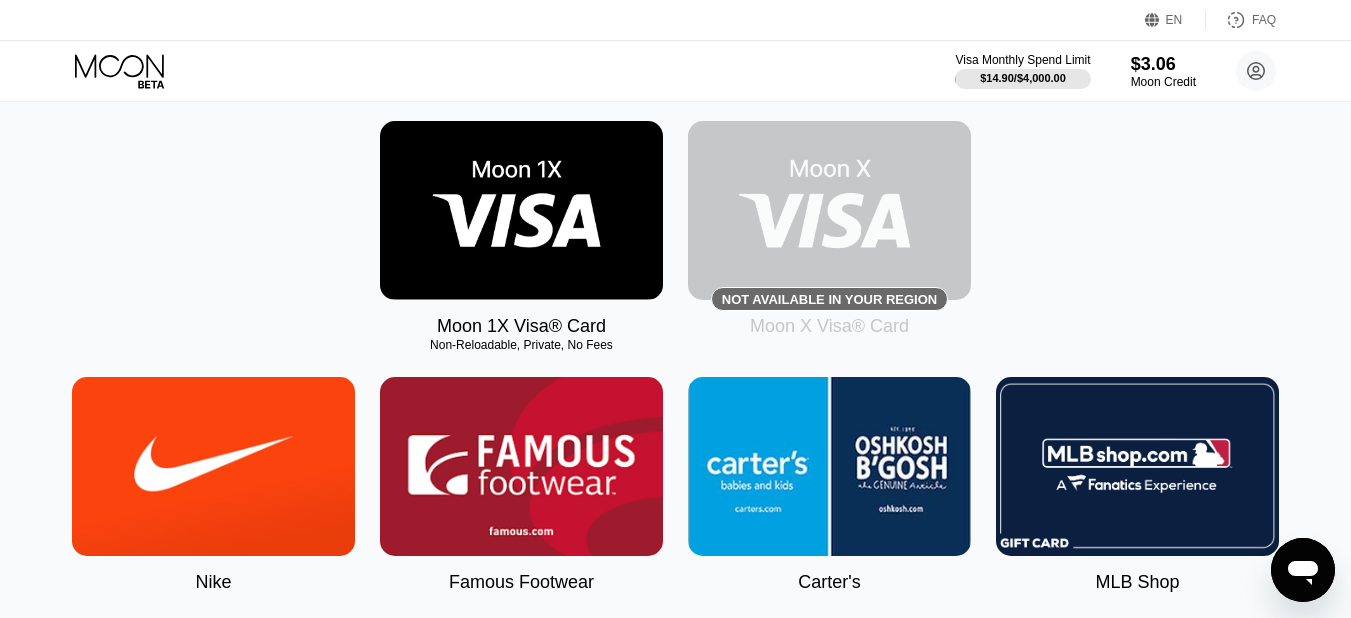 click at bounding box center [521, 210] 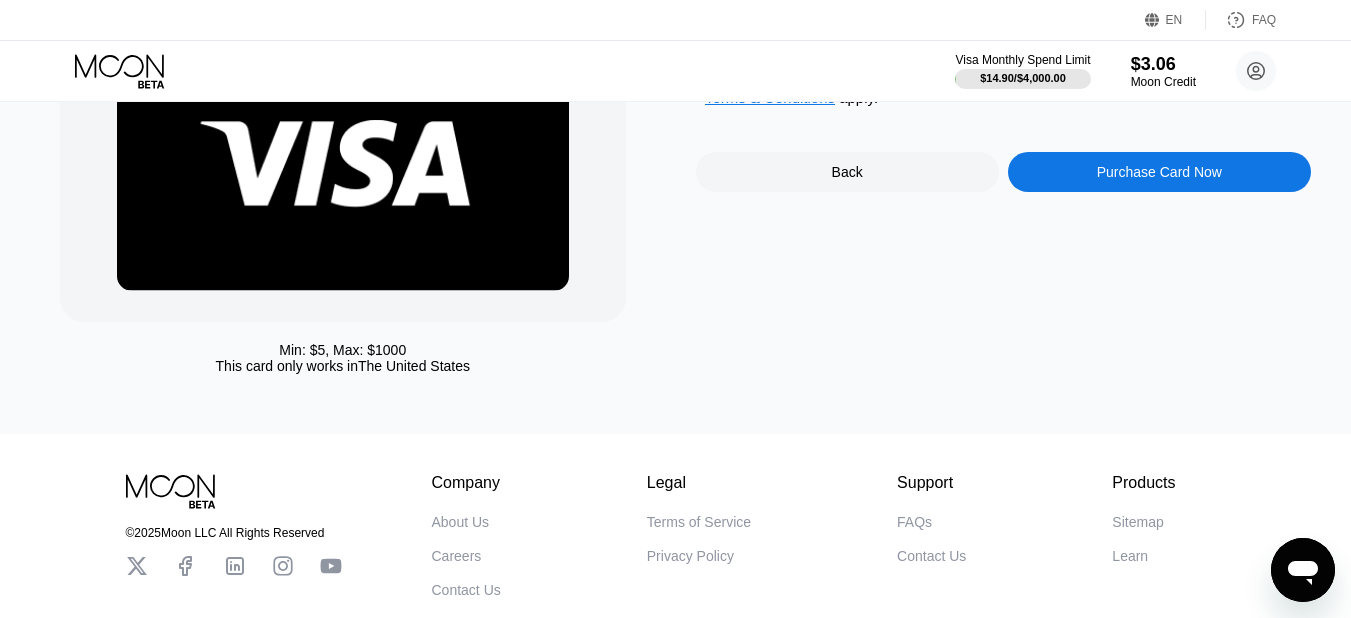 scroll, scrollTop: 0, scrollLeft: 0, axis: both 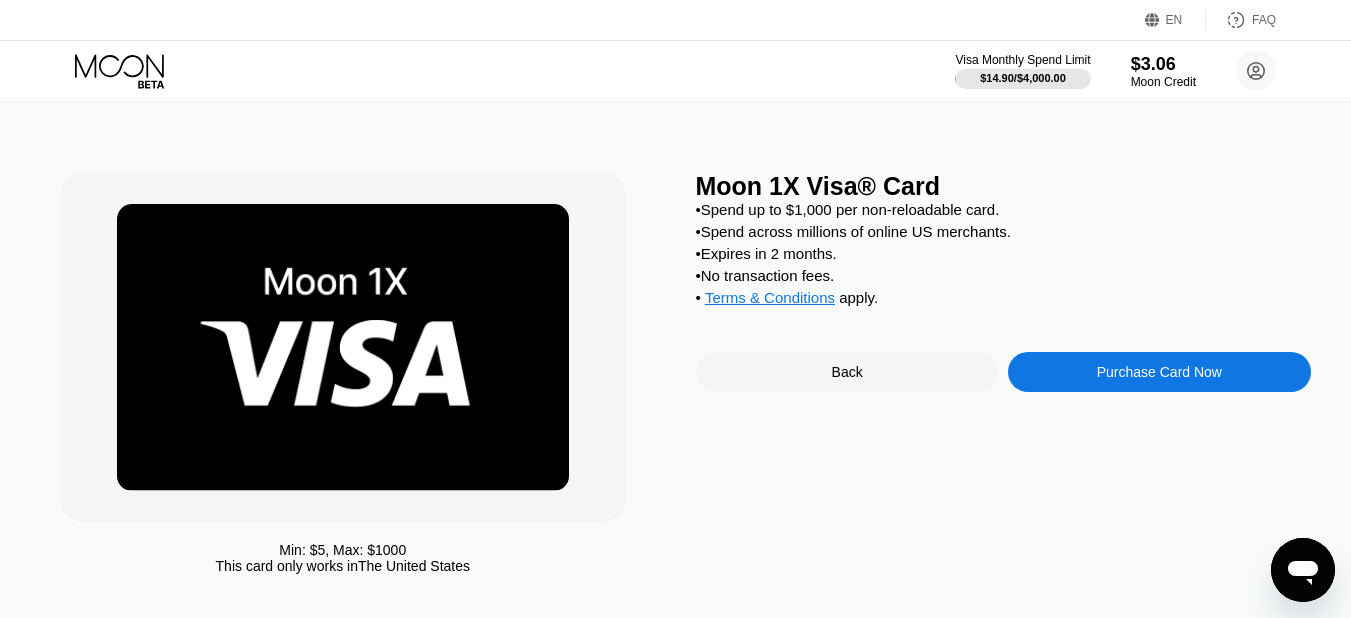 click on "Purchase Card Now" at bounding box center (1159, 372) 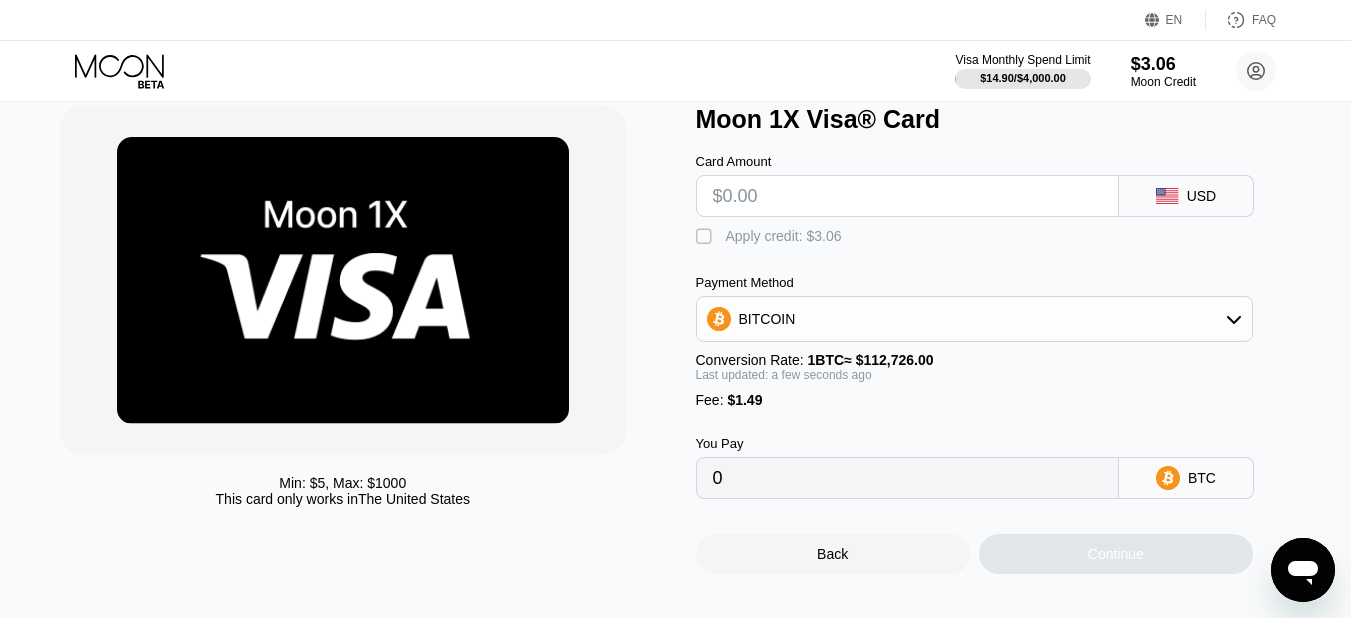 scroll, scrollTop: 100, scrollLeft: 0, axis: vertical 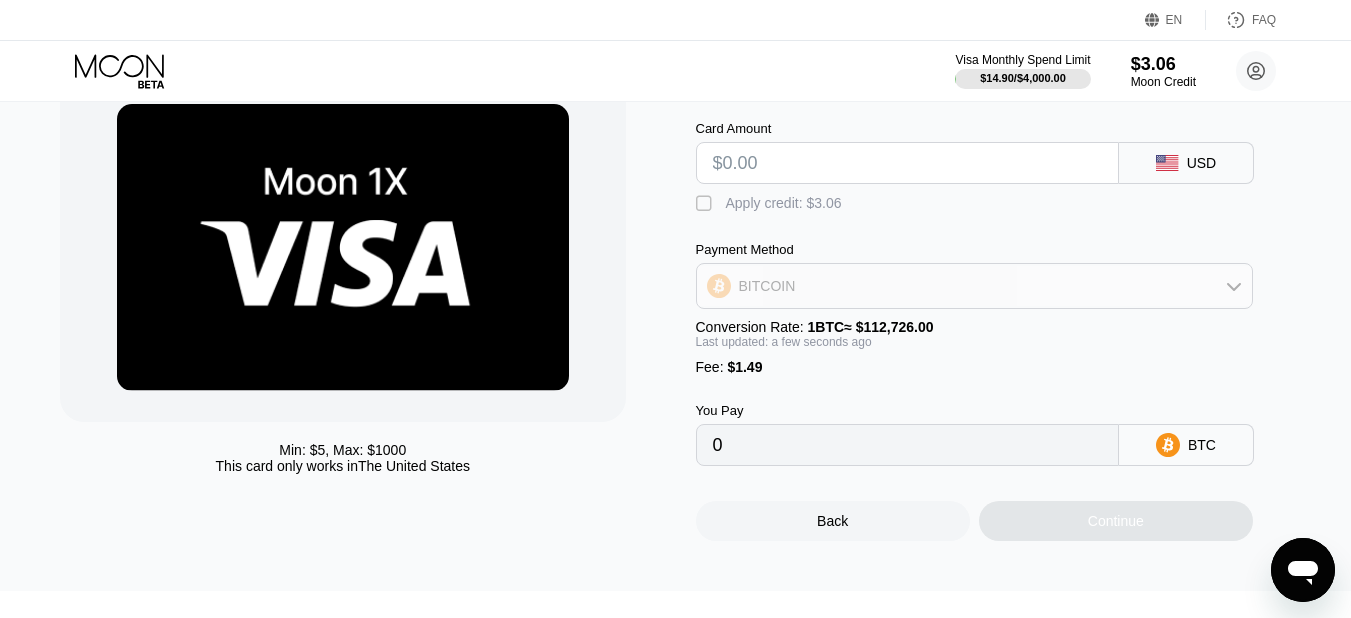 click on "BITCOIN" at bounding box center [767, 286] 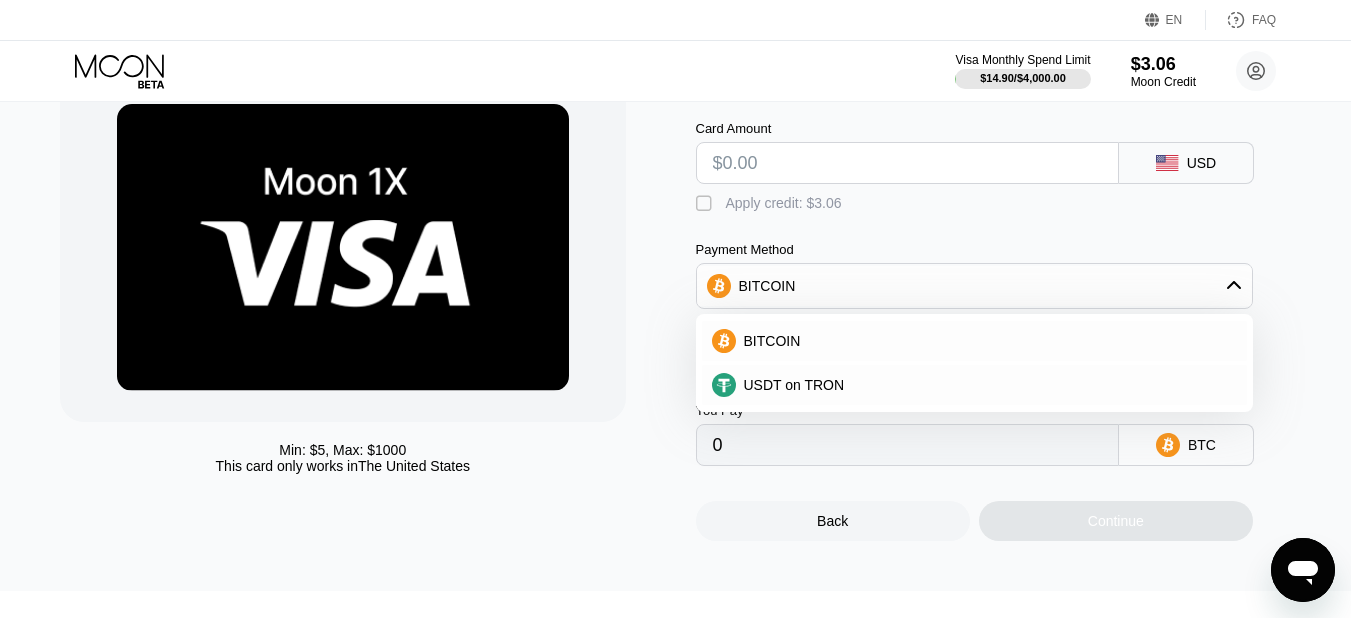click 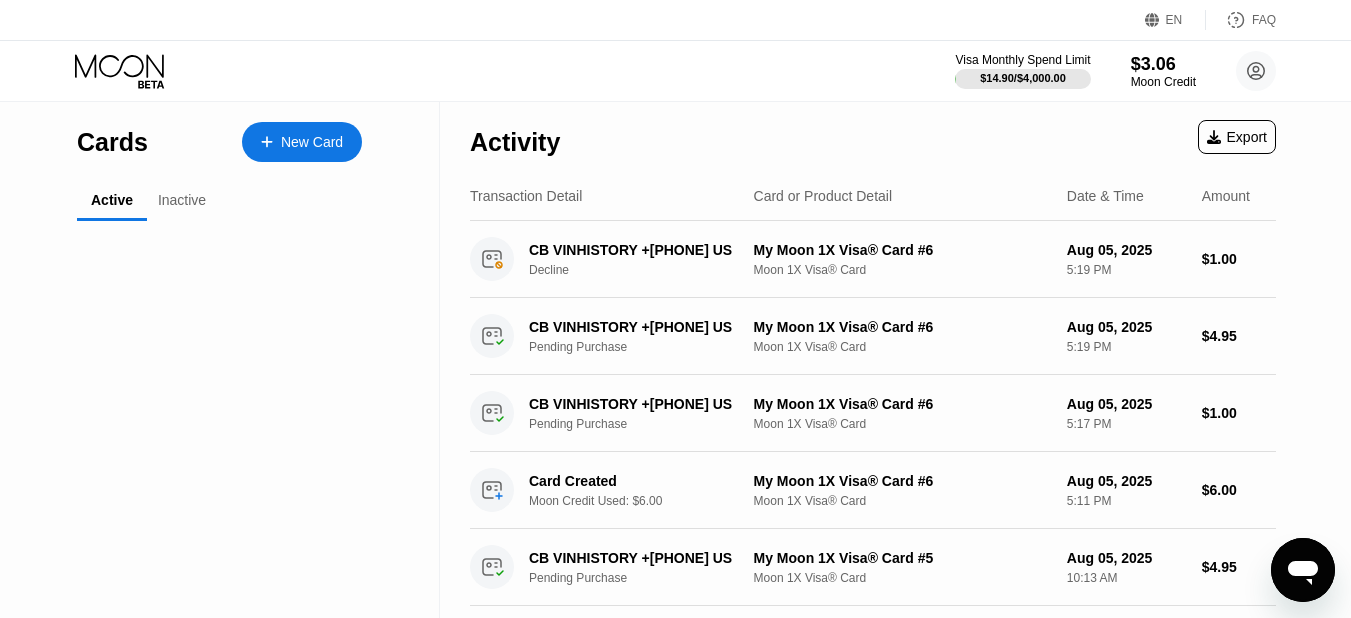 scroll, scrollTop: 0, scrollLeft: 0, axis: both 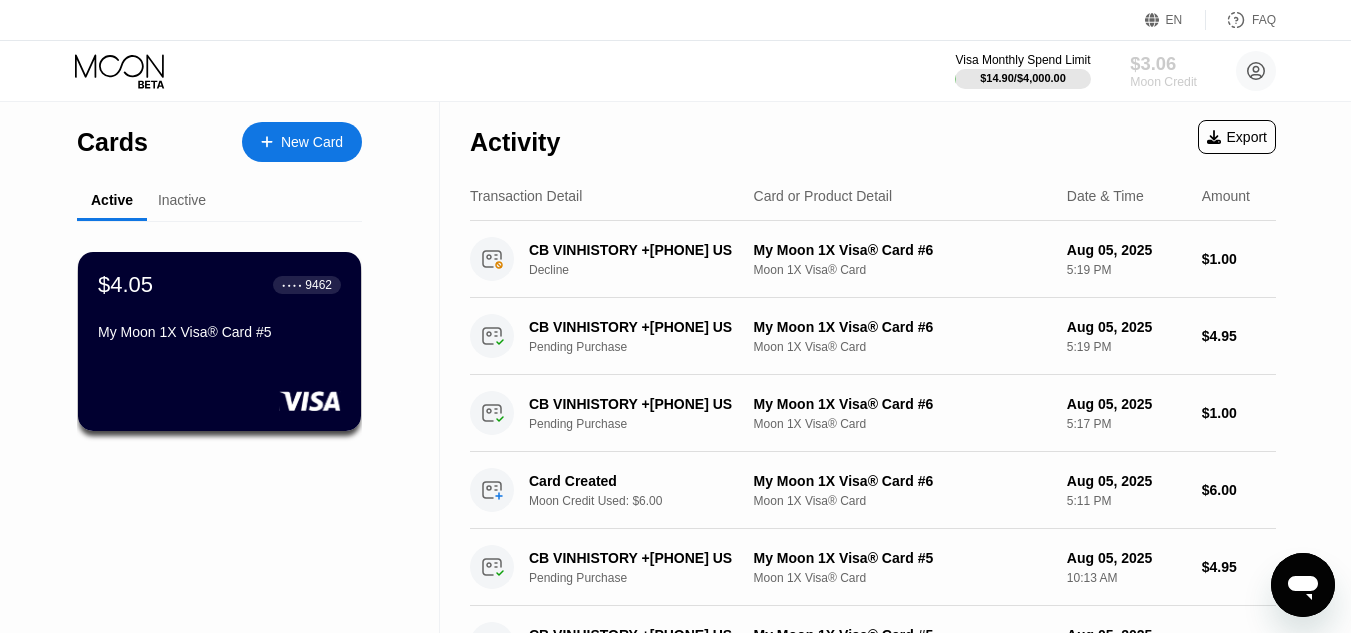 click on "$3.06" at bounding box center (1163, 63) 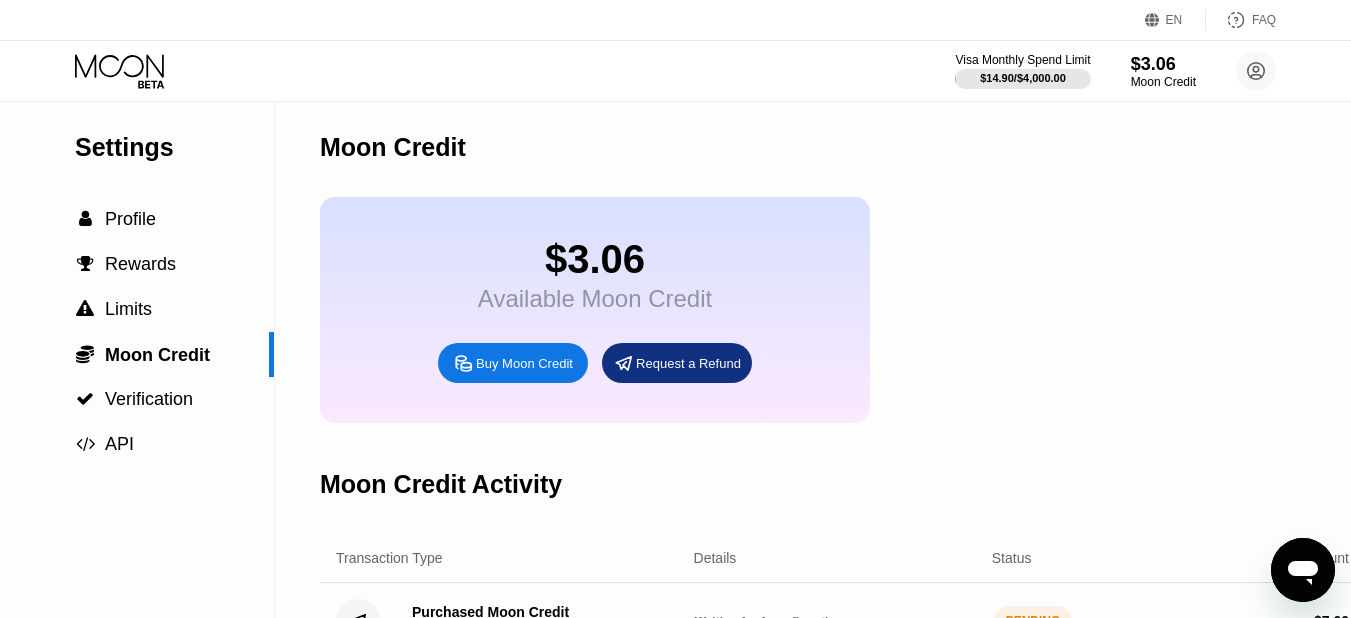 scroll, scrollTop: 0, scrollLeft: 0, axis: both 